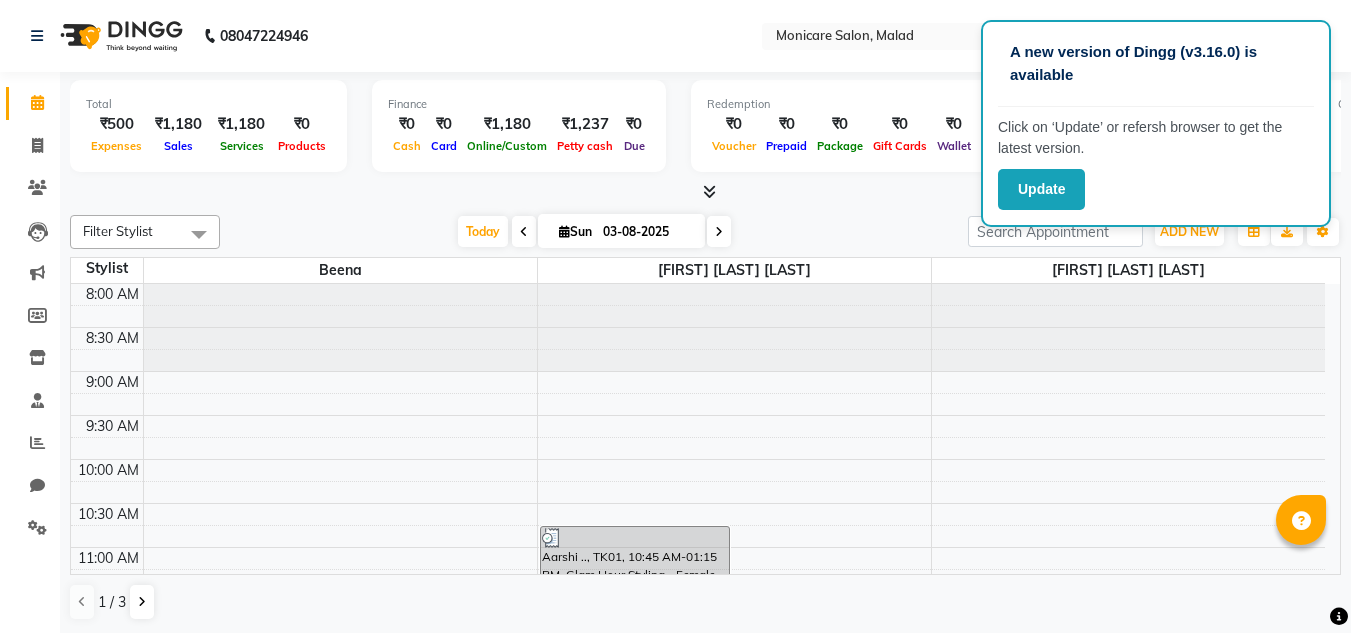 scroll, scrollTop: 0, scrollLeft: 0, axis: both 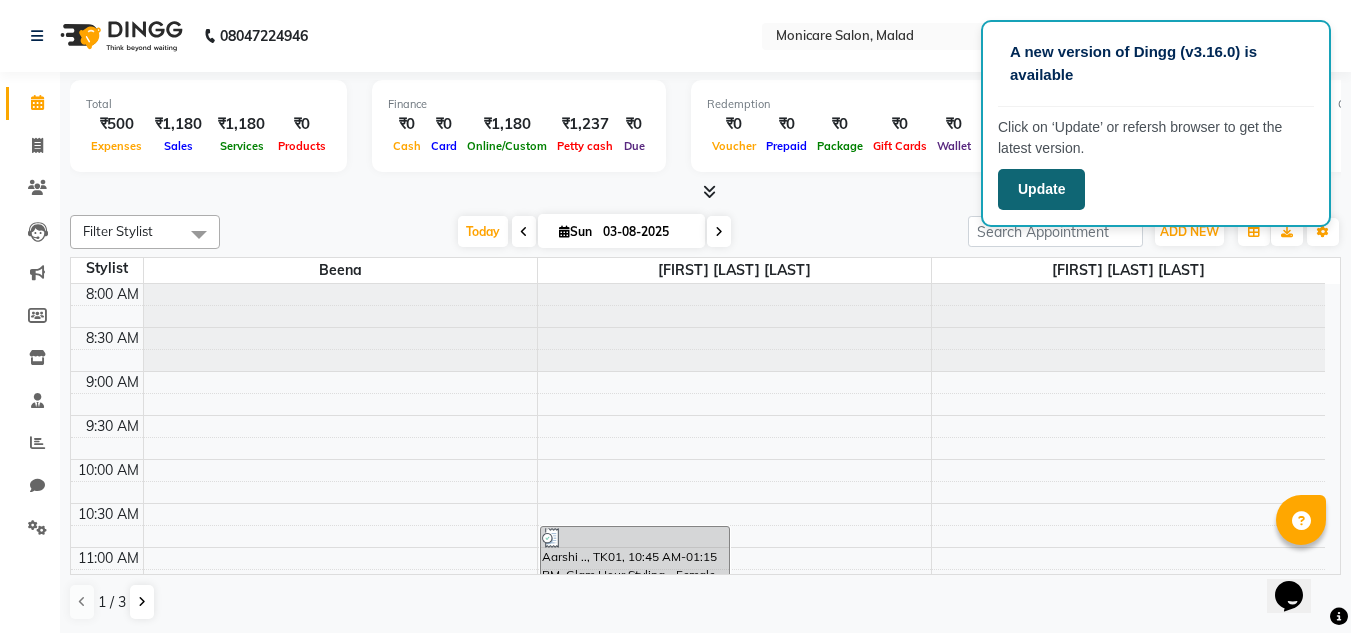 click on "Update" 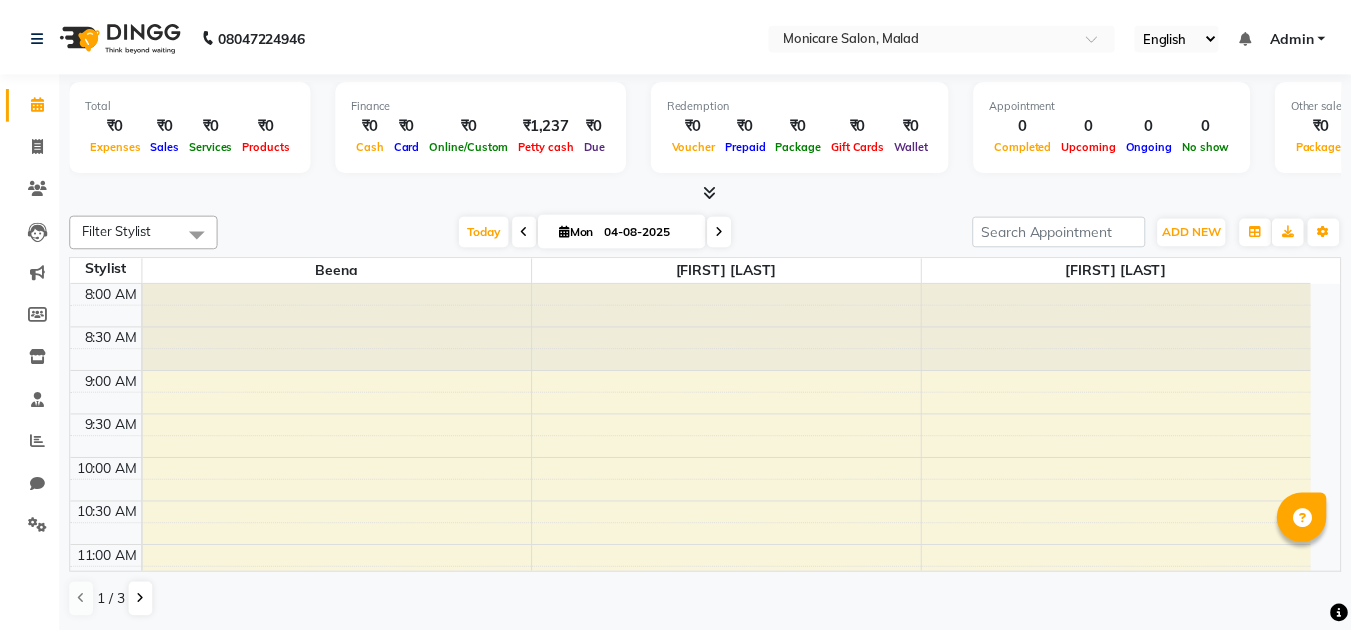 scroll, scrollTop: 0, scrollLeft: 0, axis: both 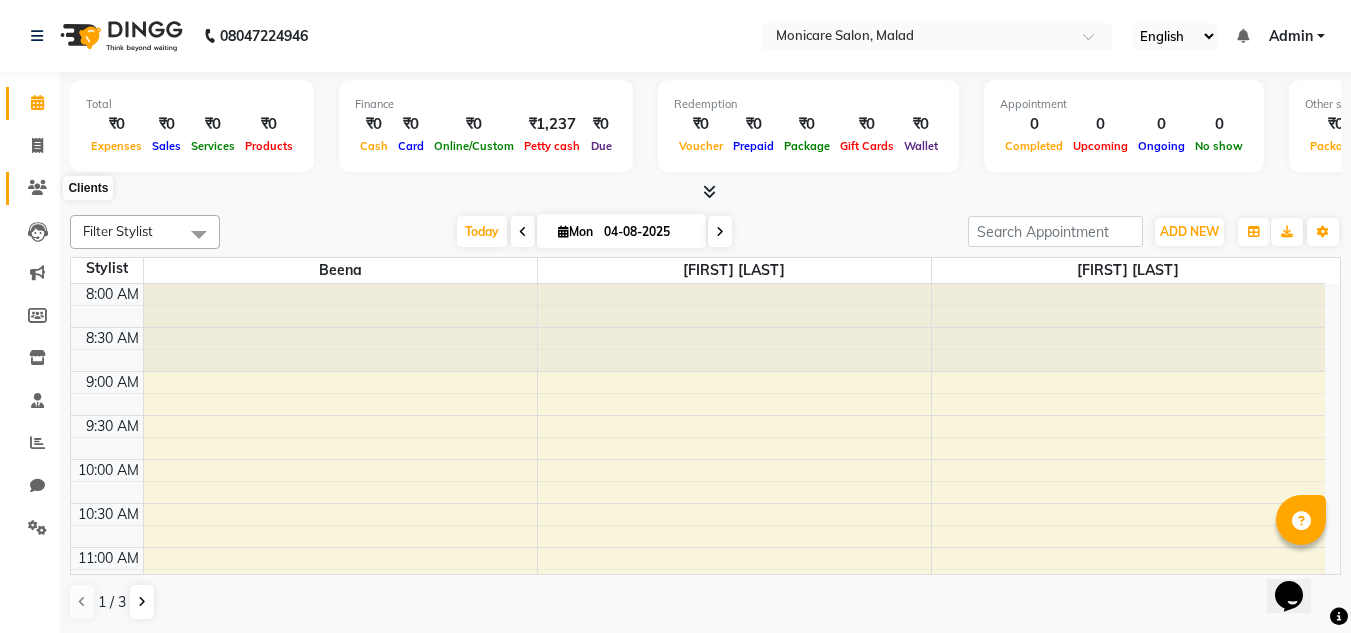 click 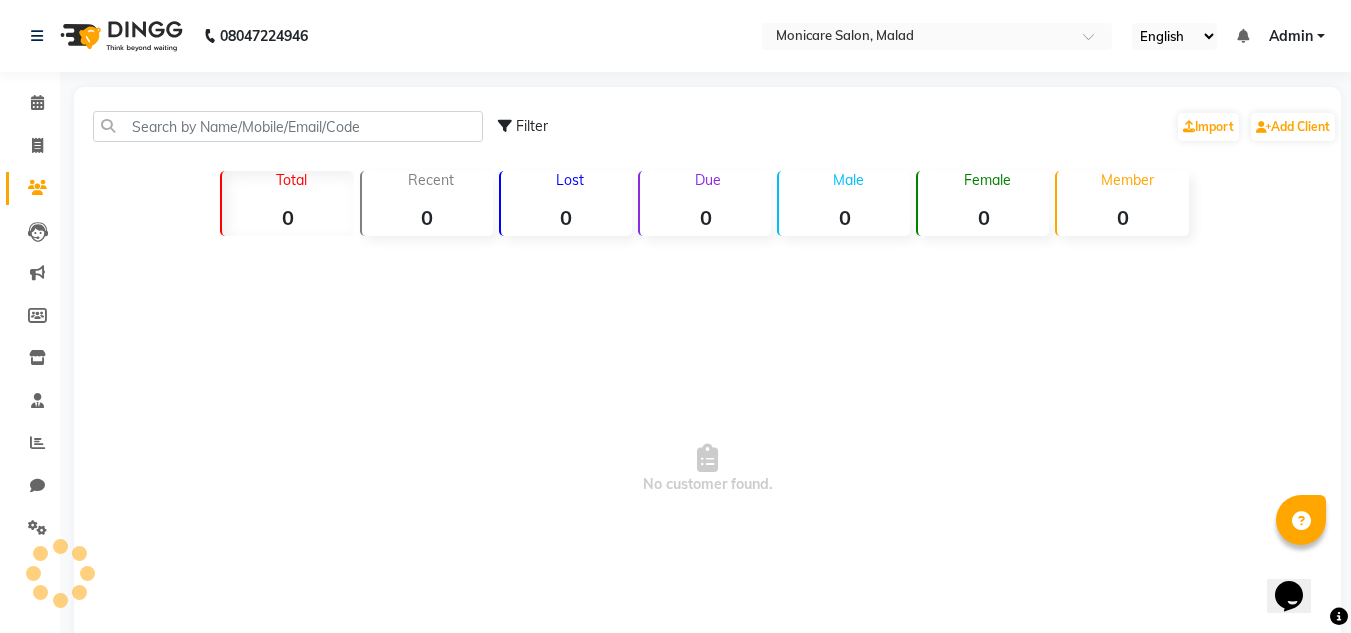 click 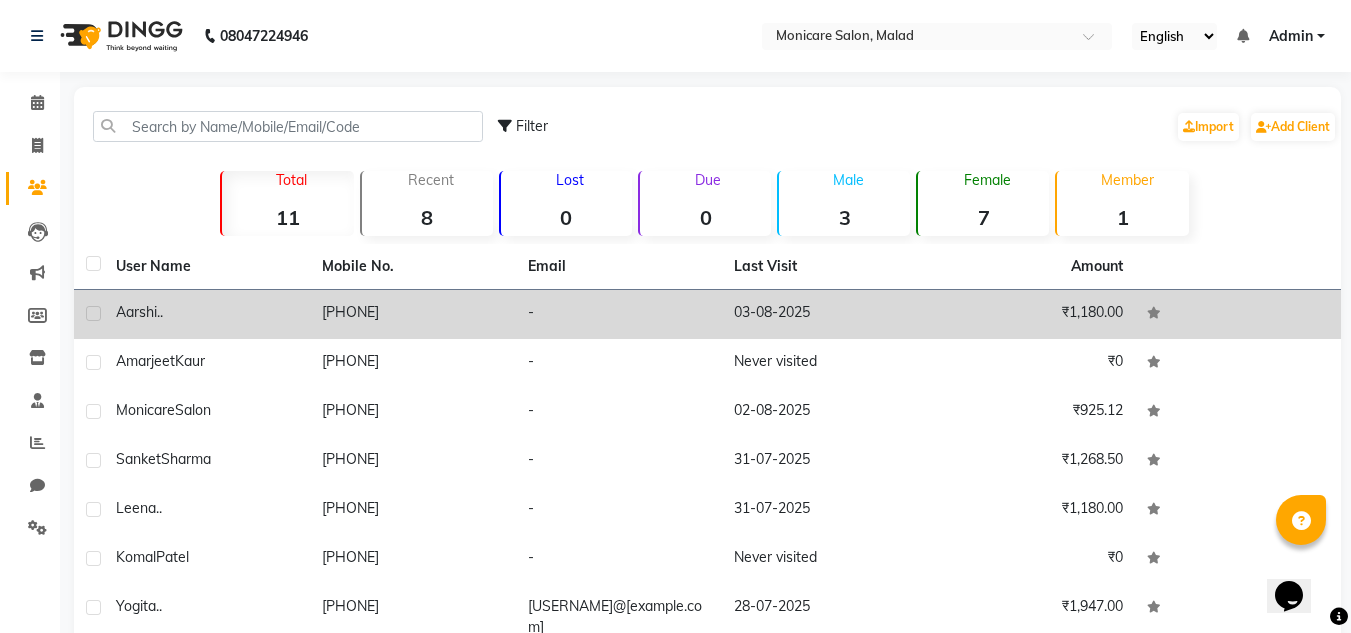 drag, startPoint x: 365, startPoint y: 303, endPoint x: 348, endPoint y: 313, distance: 19.723083 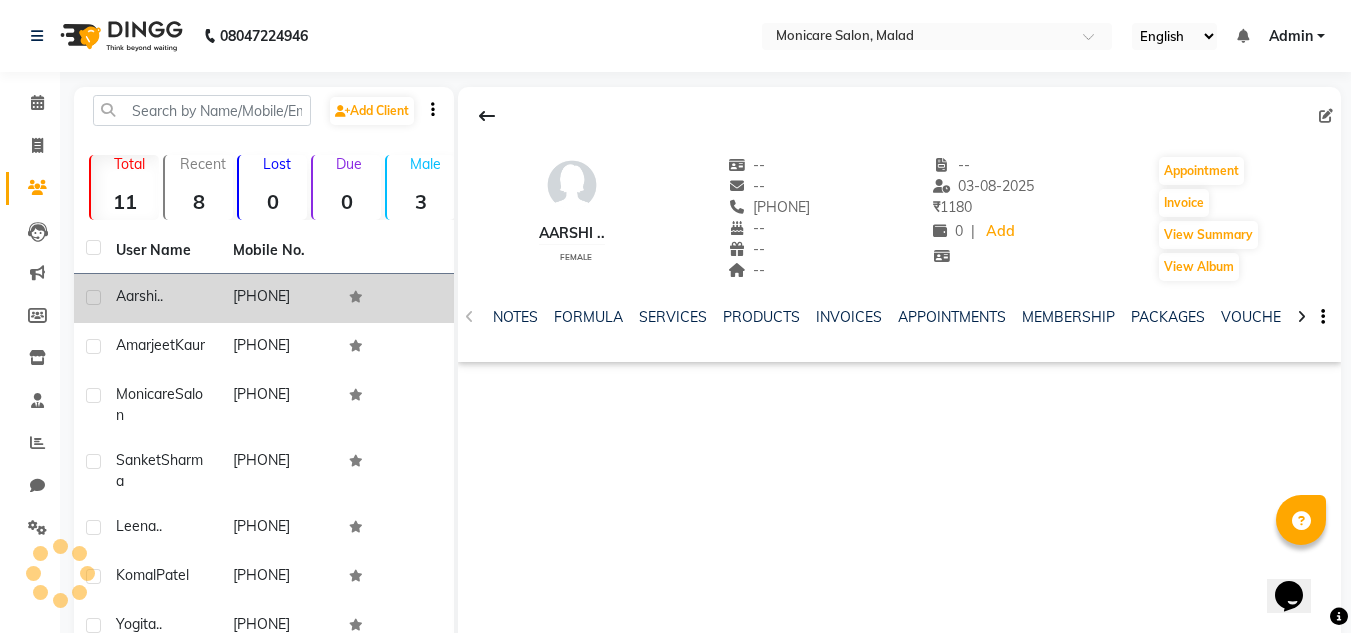 click 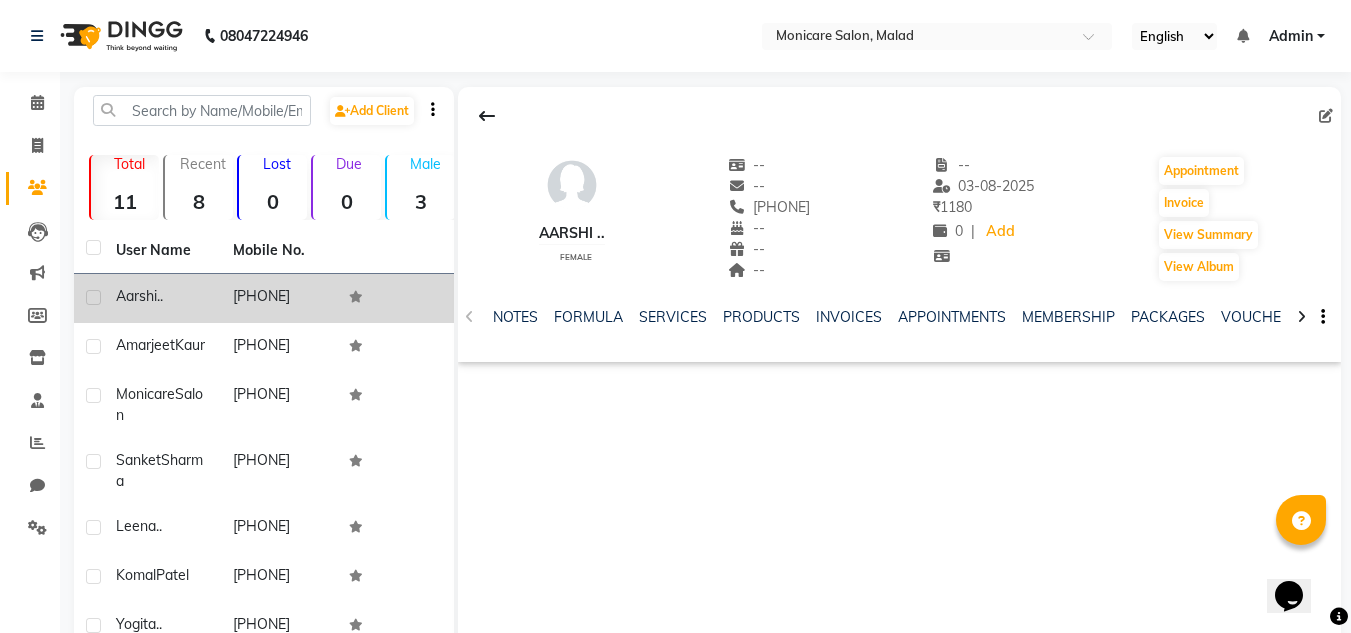click on "[PHONE]" 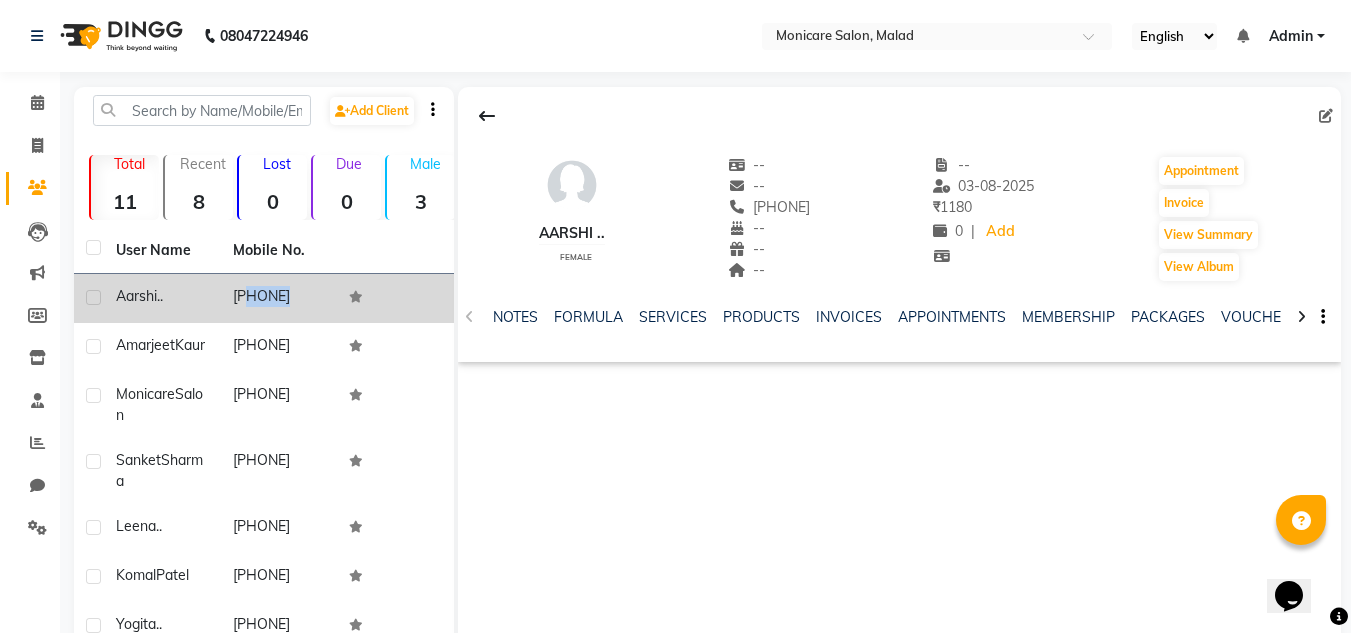 click on "[PHONE]" 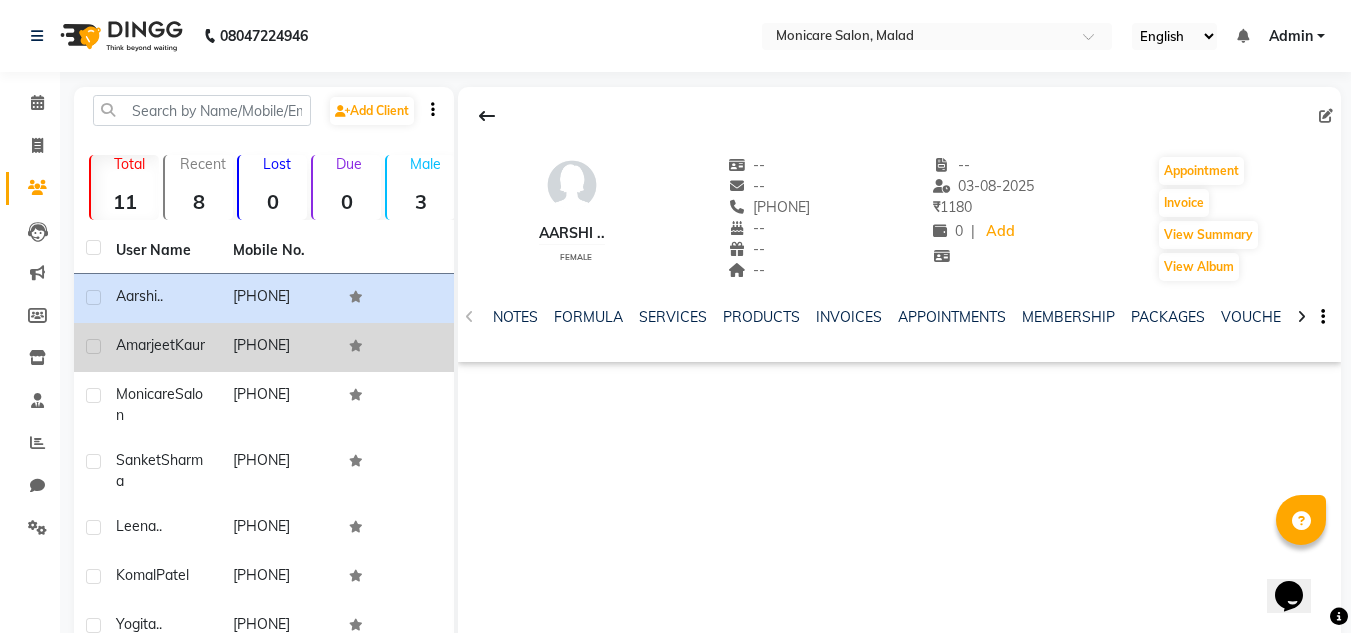 click on "[PHONE]" 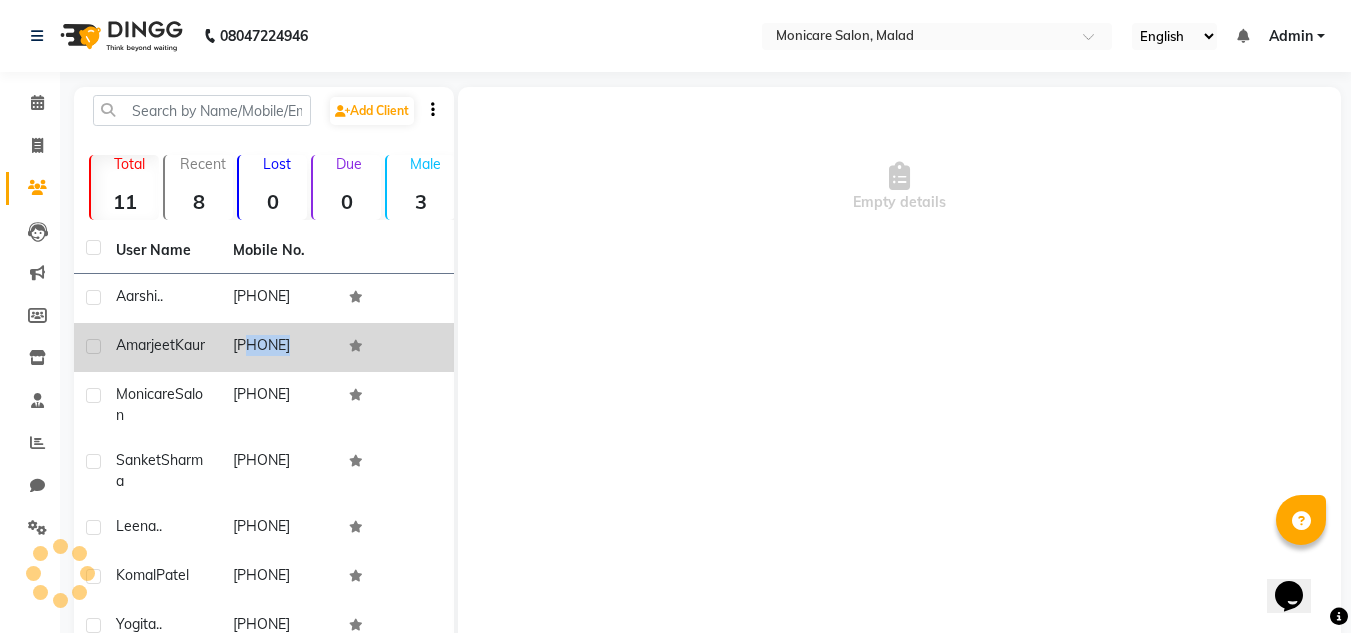 click on "[PHONE]" 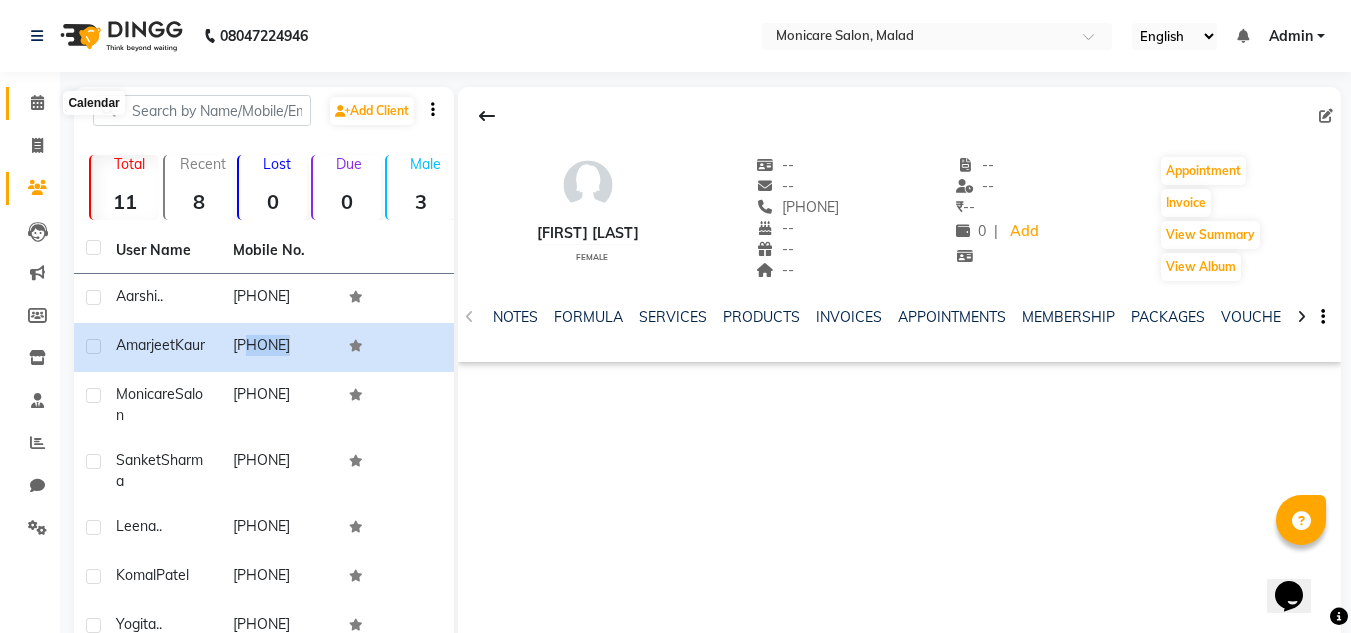 click 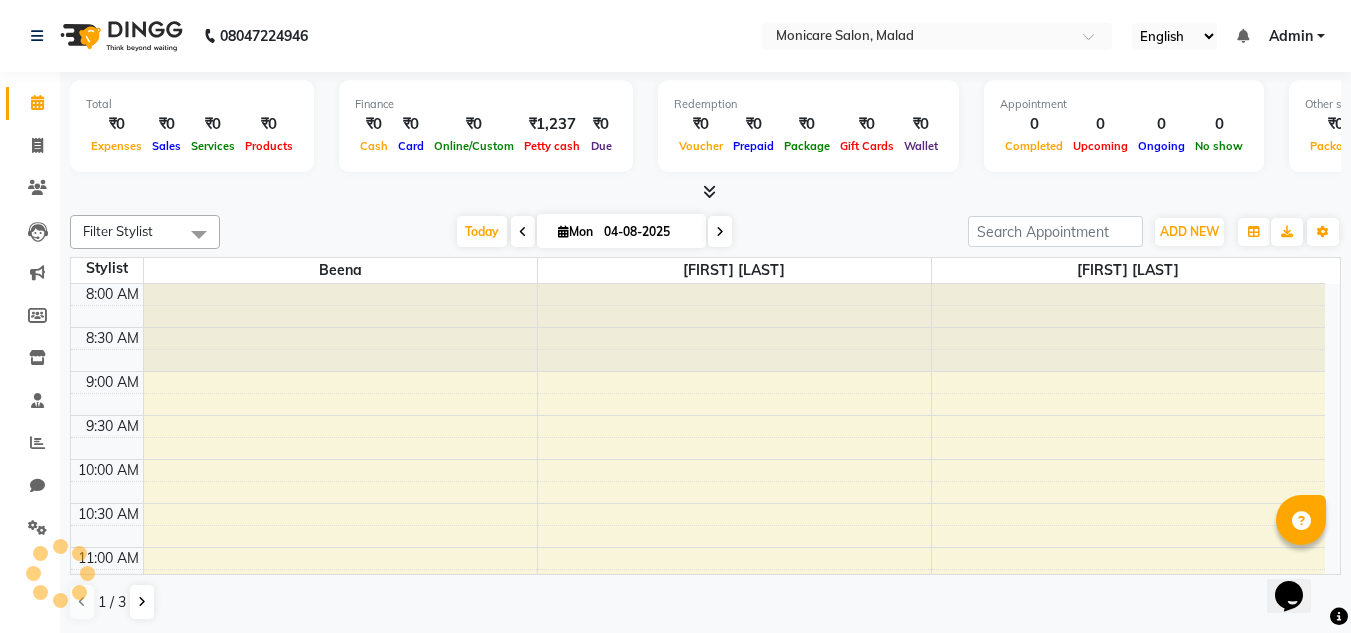 scroll, scrollTop: 0, scrollLeft: 0, axis: both 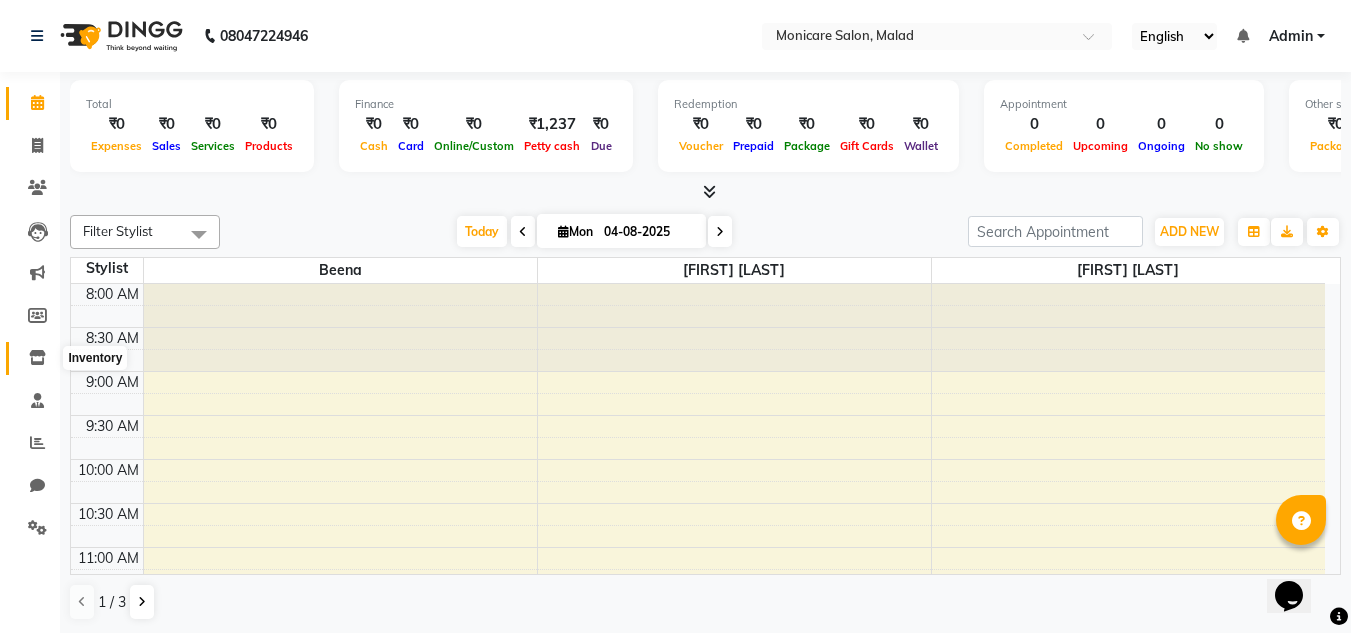 click 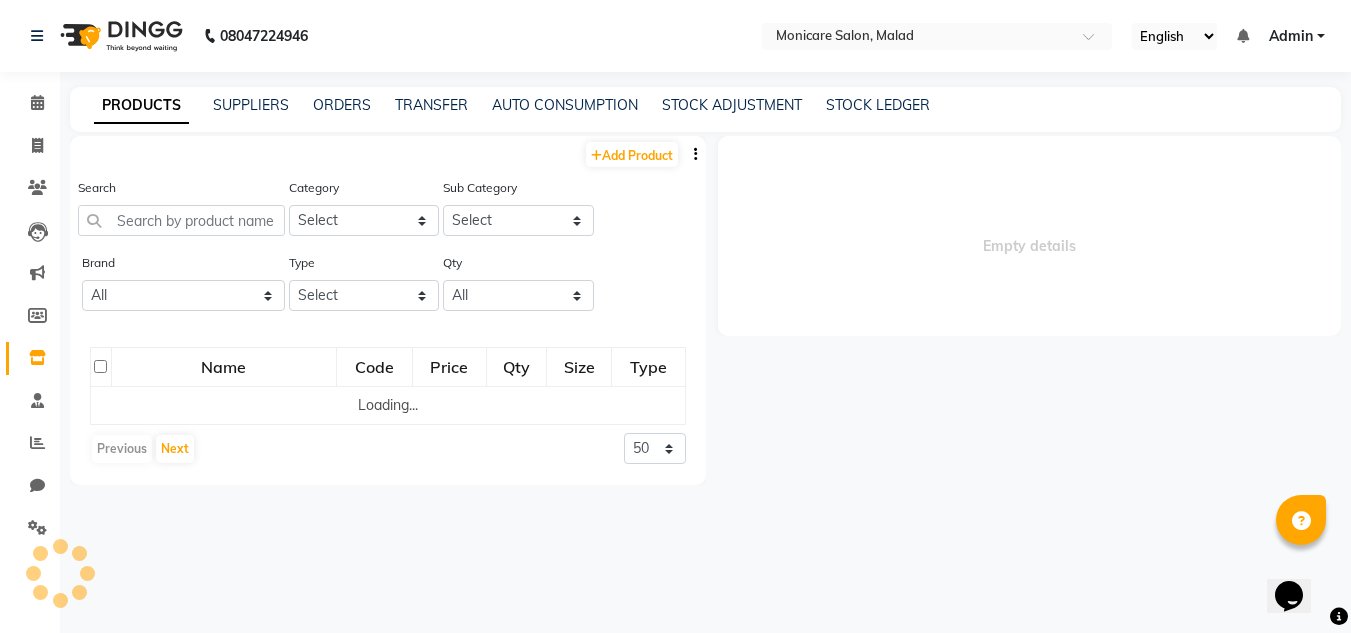 select 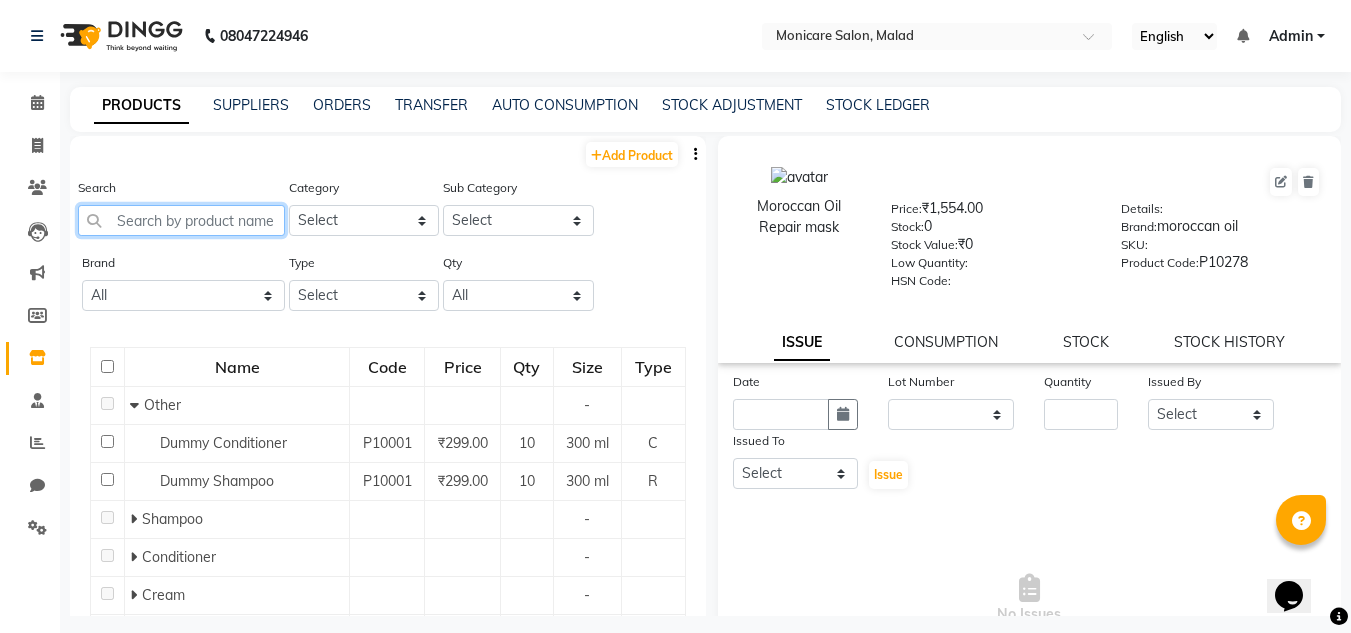 click 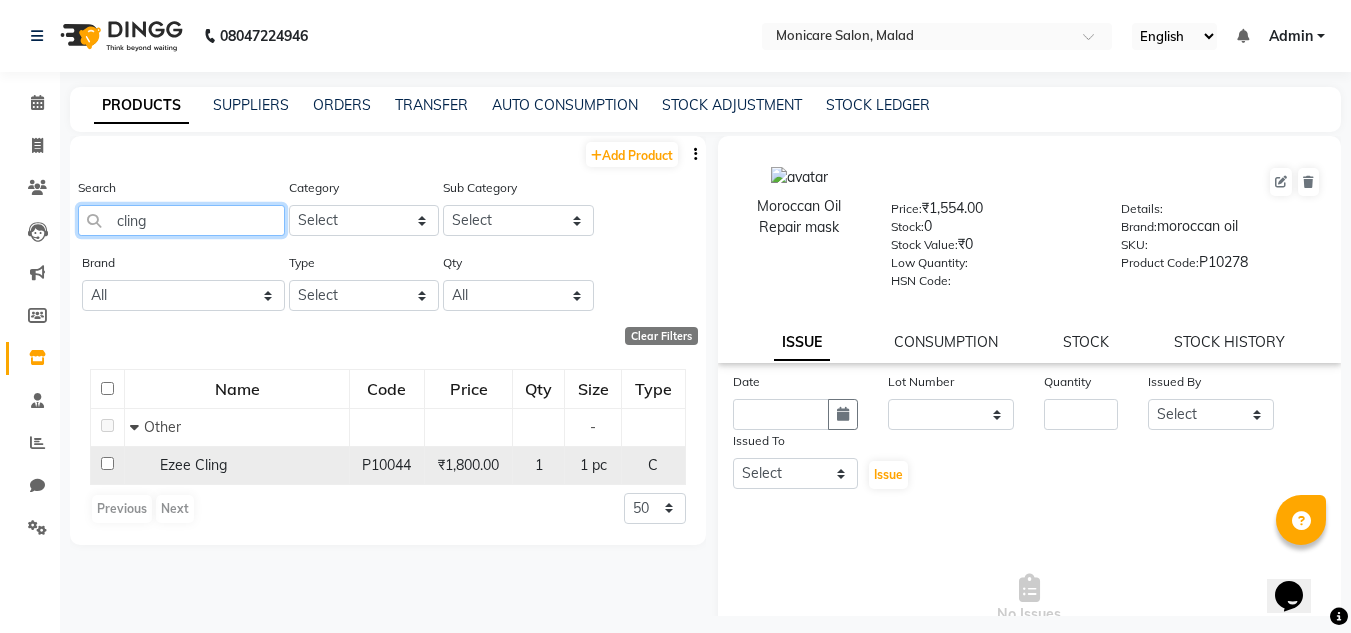 type on "cling" 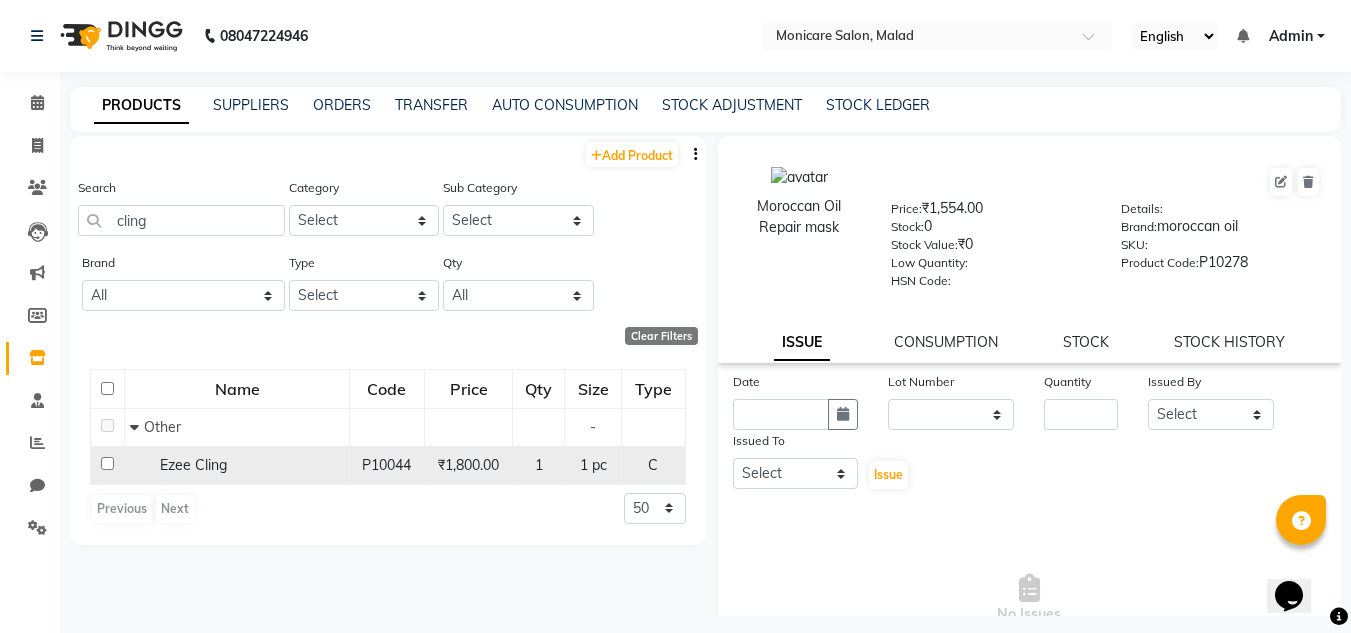 click on "P10044" 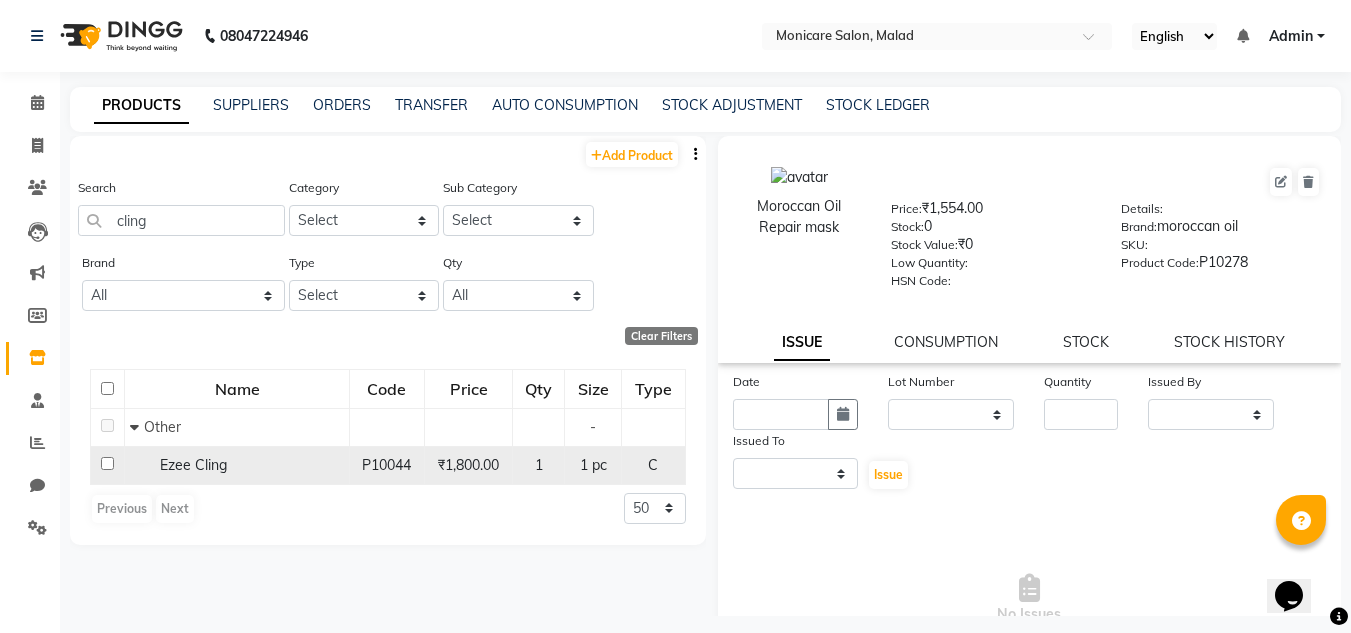 select 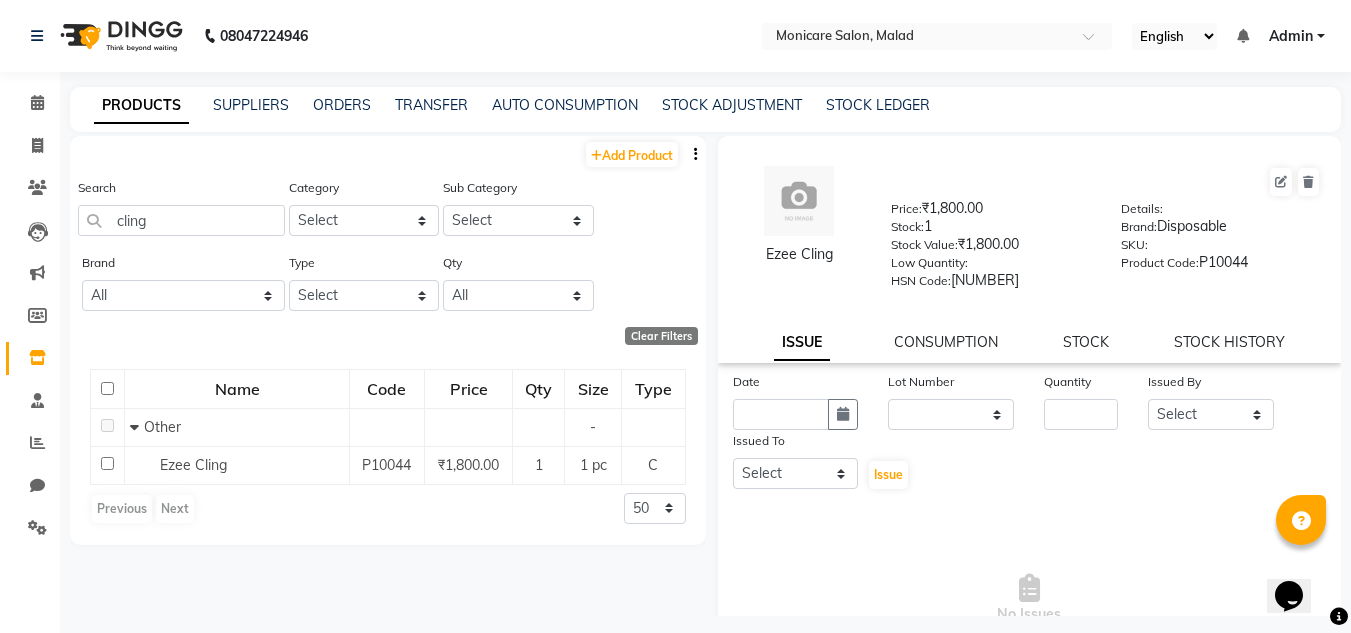 click on "Low Quantity:" 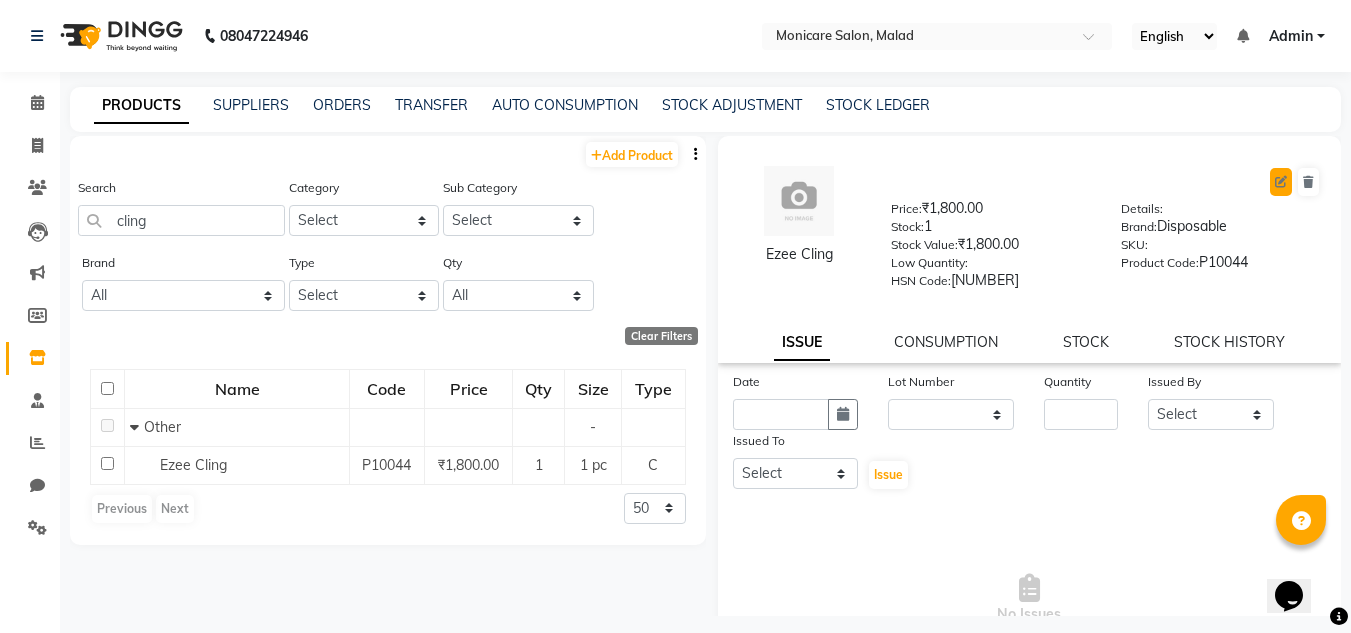 click 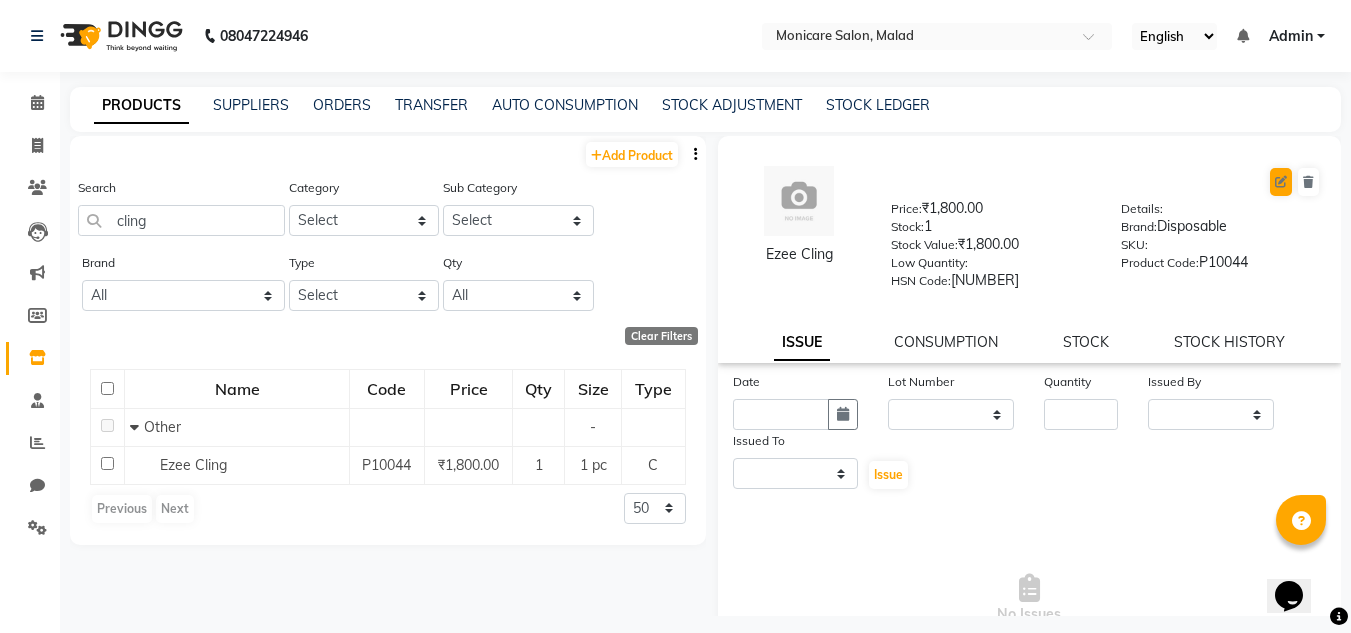 select on "C" 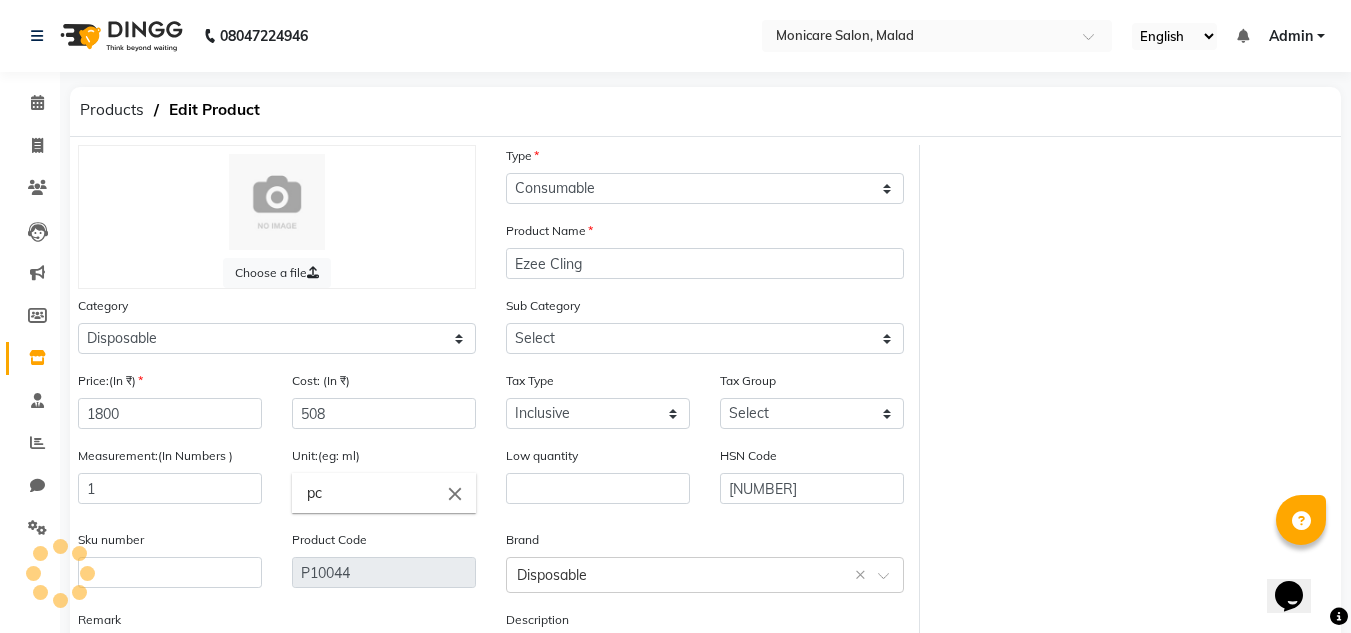 select on "1696001861" 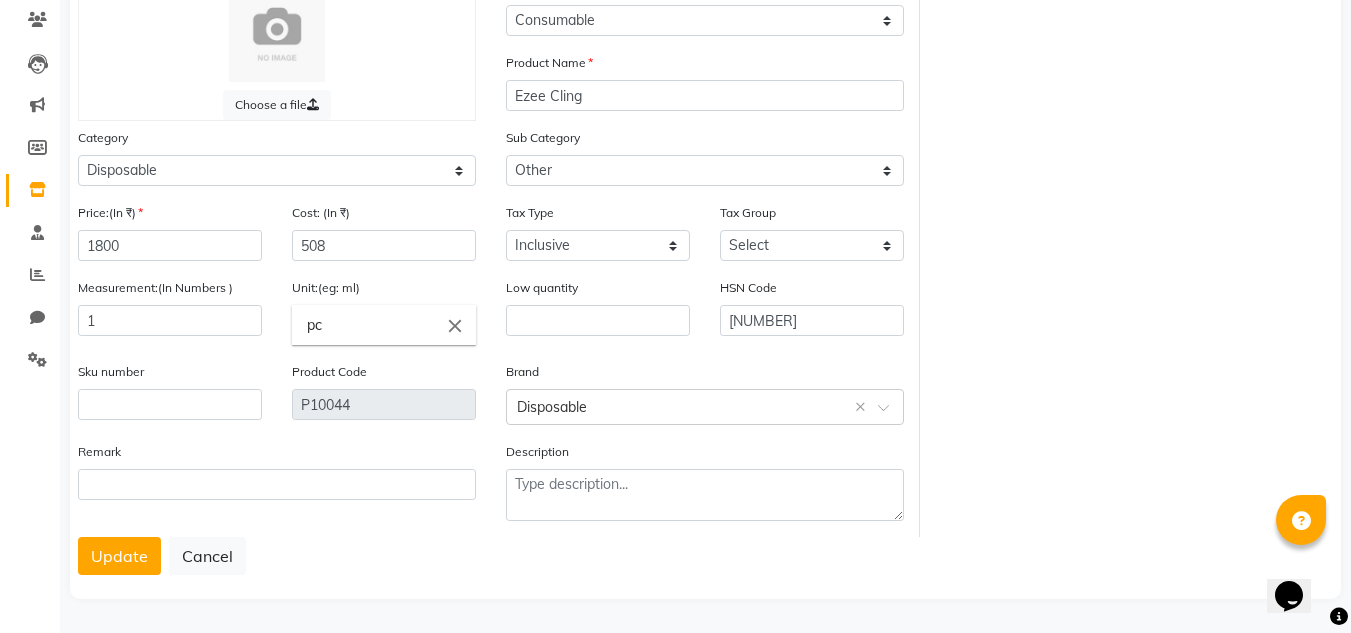 scroll, scrollTop: 0, scrollLeft: 0, axis: both 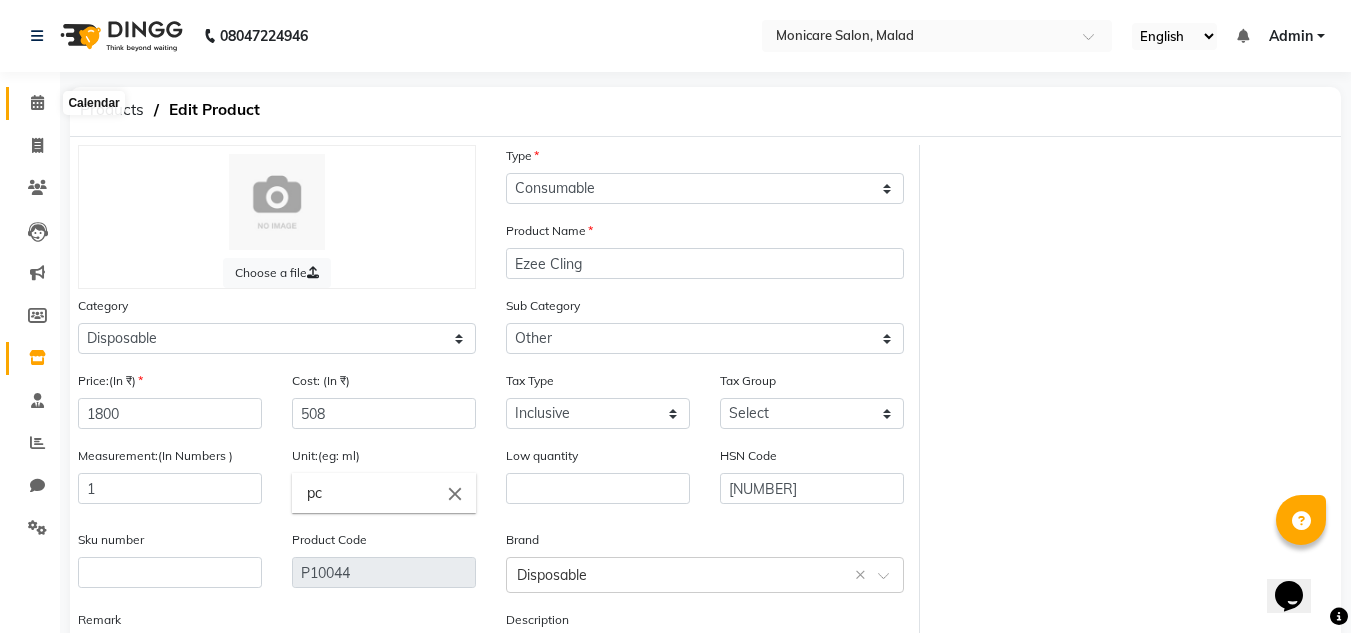 click 